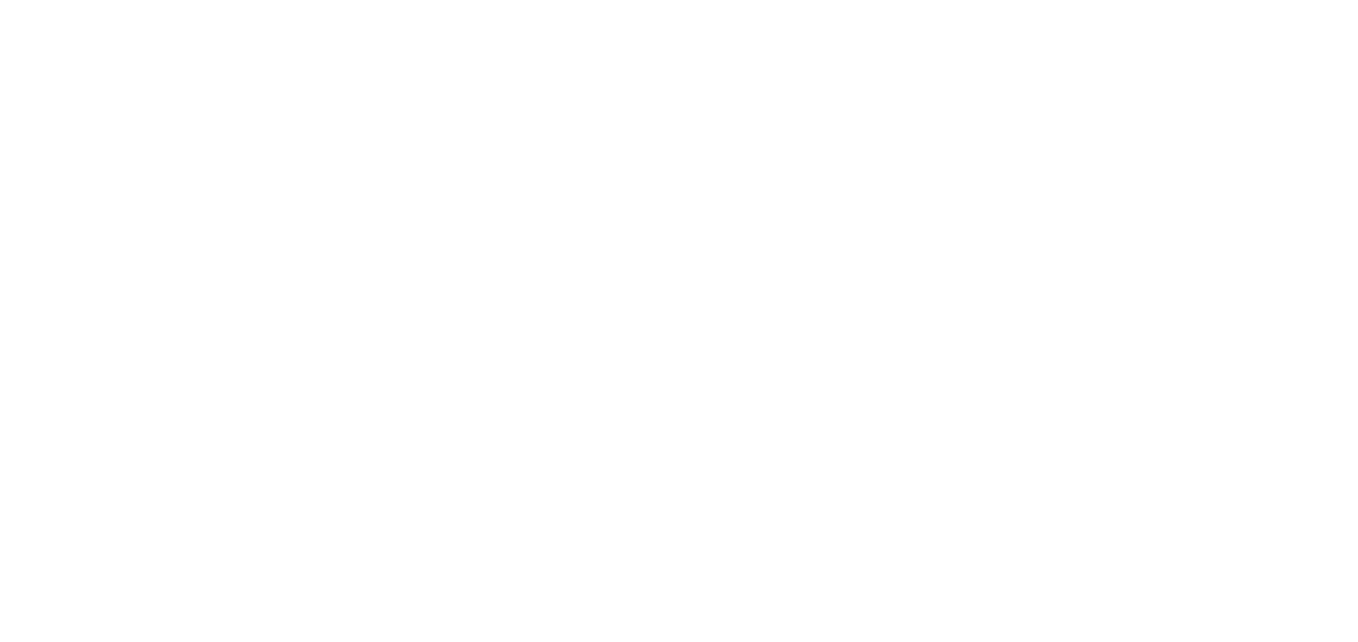 click at bounding box center (679, 0) 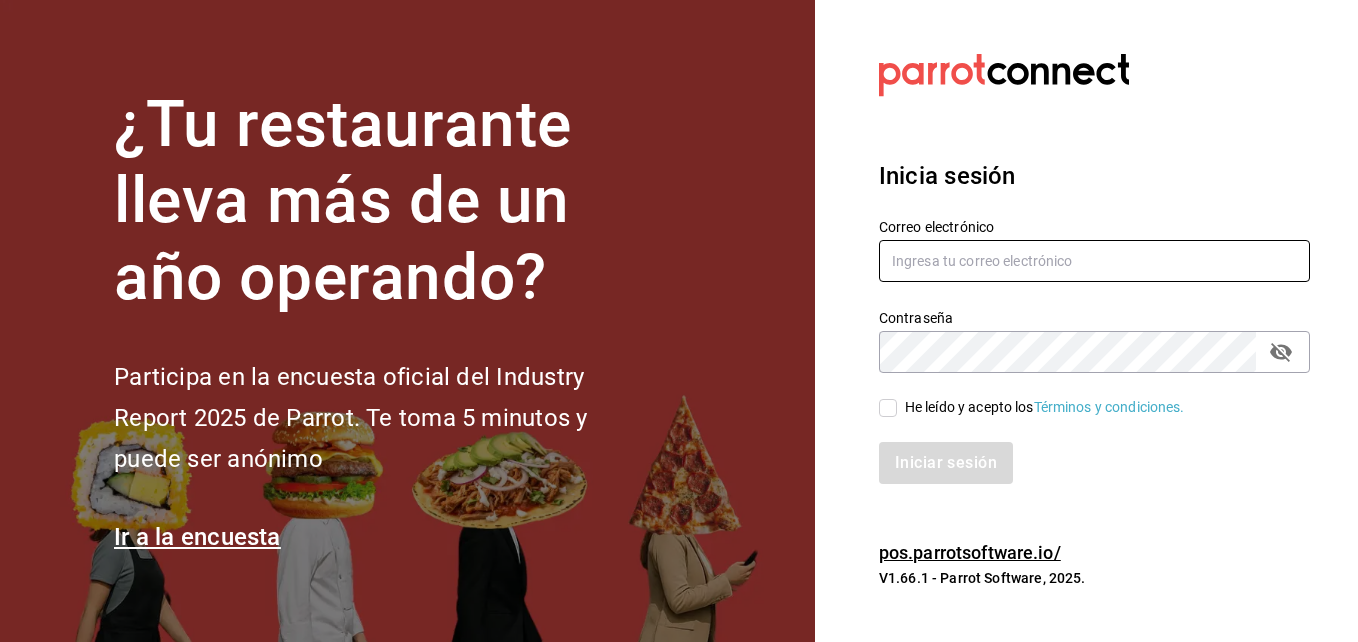 type on "[USERNAME]@example.com" 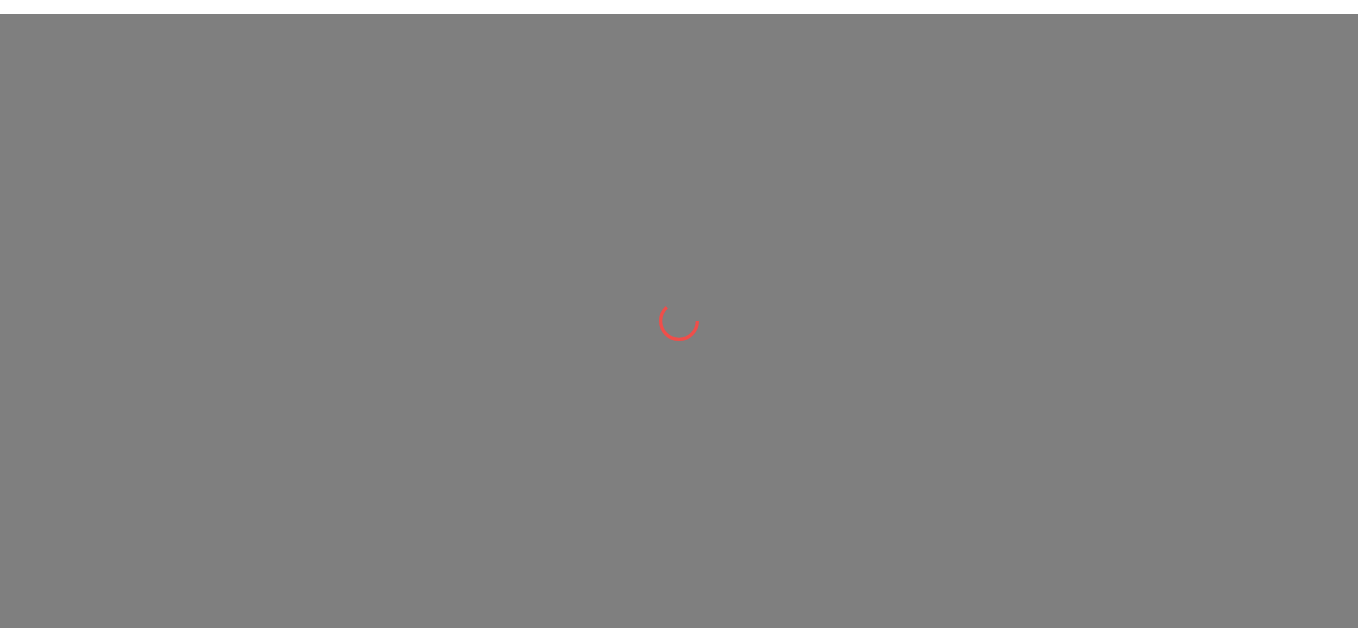 scroll, scrollTop: 0, scrollLeft: 0, axis: both 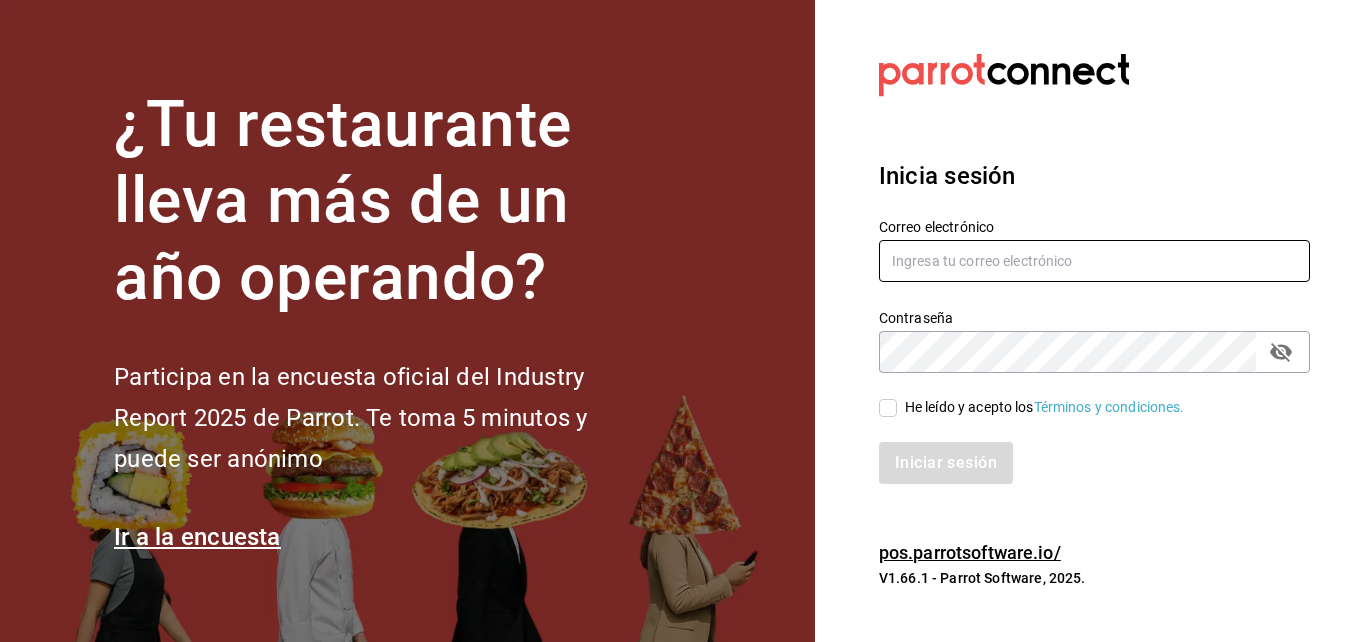 type on "[USERNAME]@example.com" 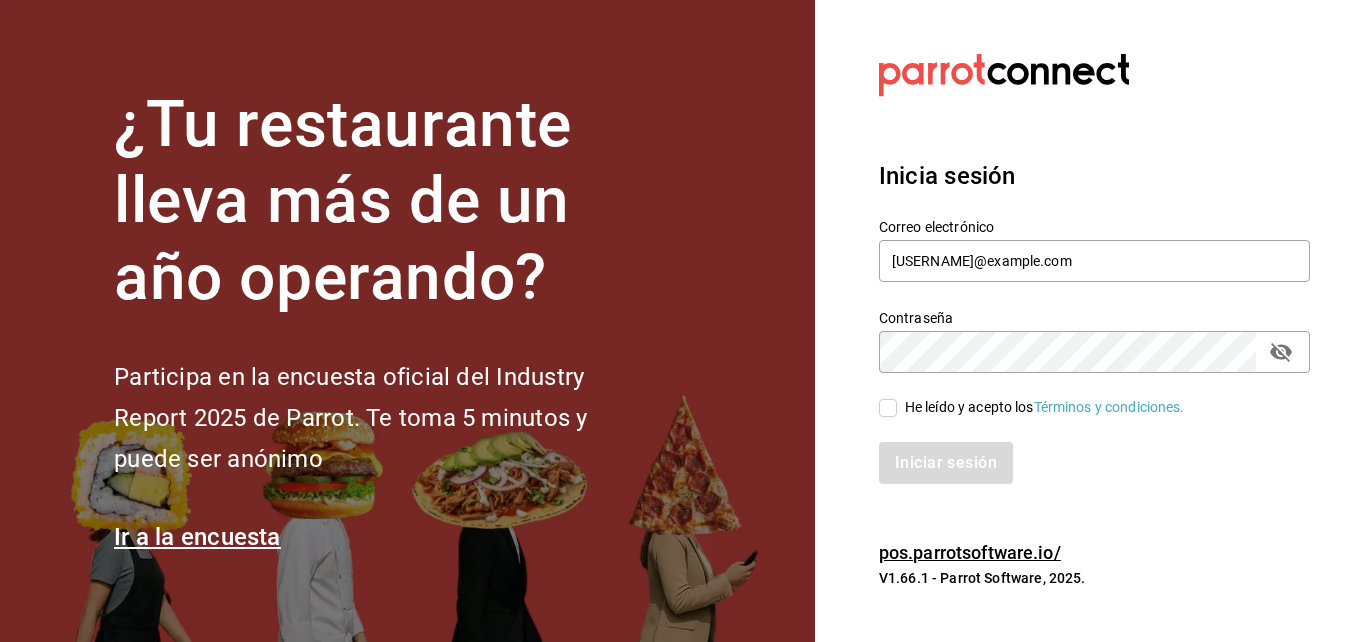 click on "He leído y acepto los  Términos y condiciones." at bounding box center (1041, 407) 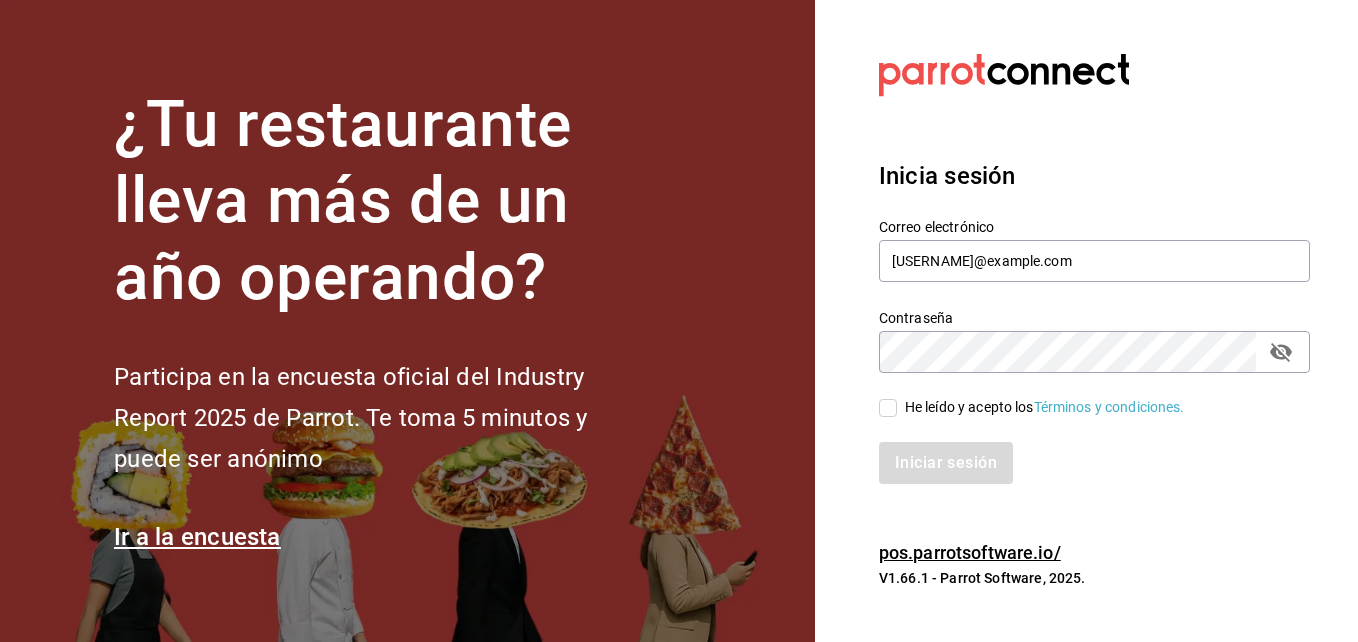 checkbox on "true" 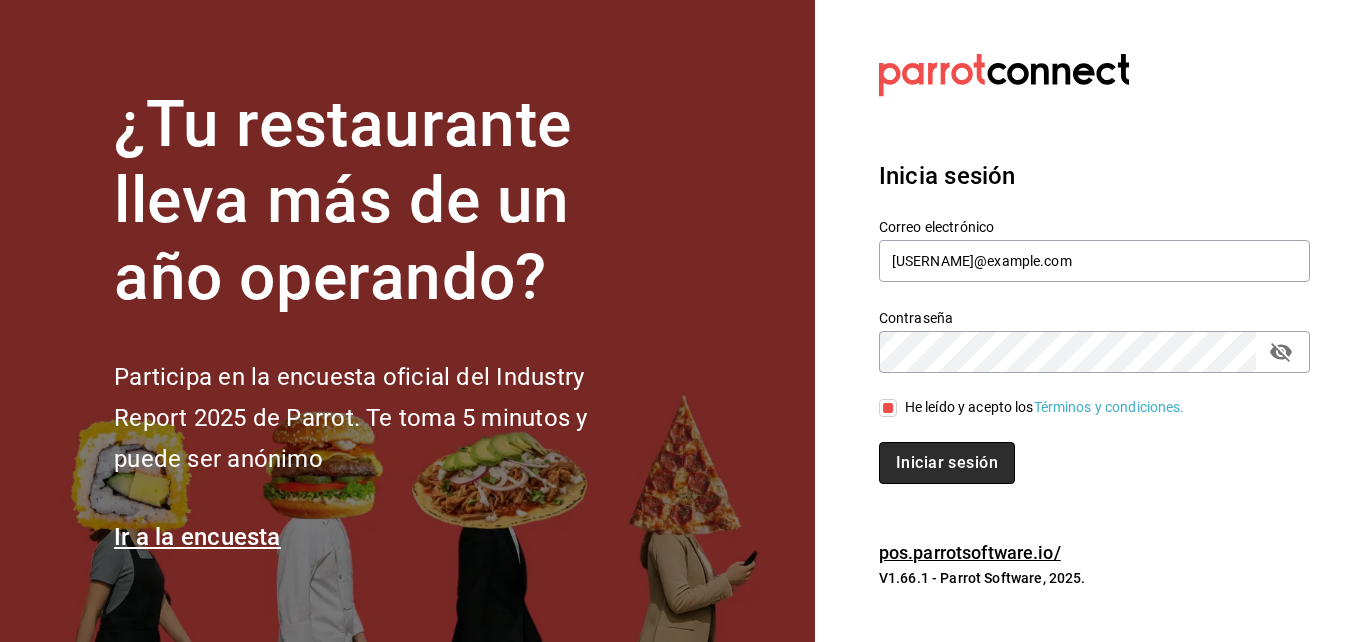 click on "Iniciar sesión" at bounding box center [947, 463] 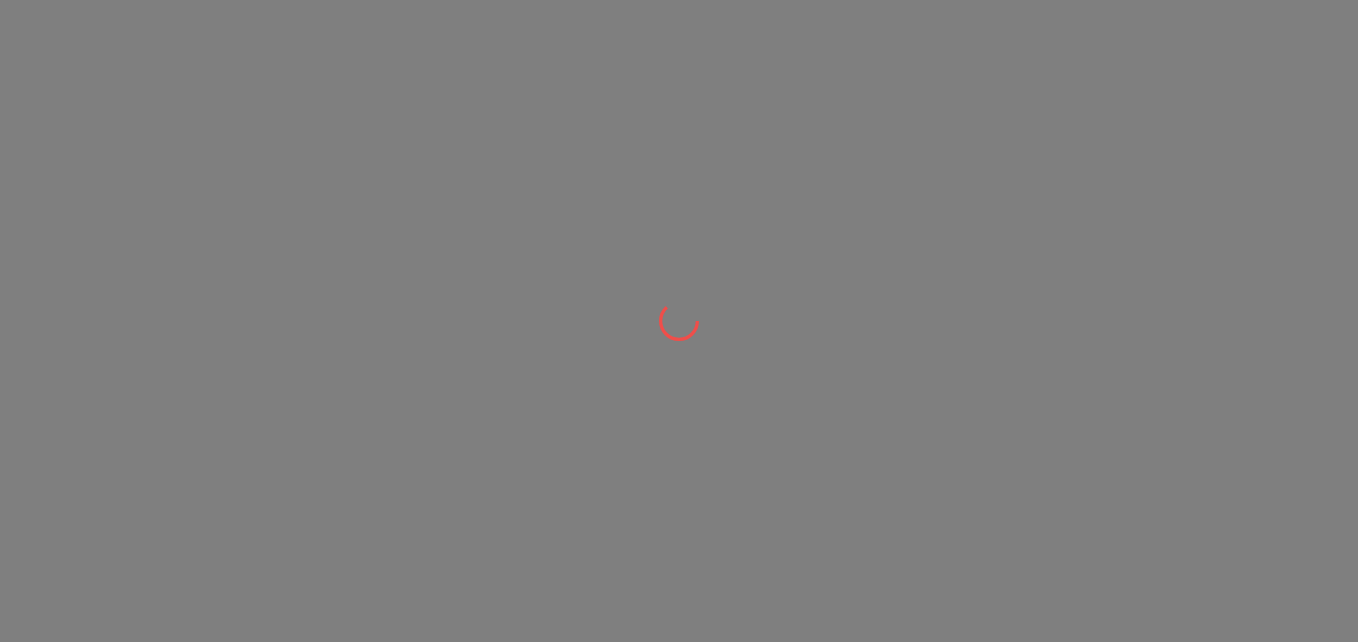scroll, scrollTop: 0, scrollLeft: 0, axis: both 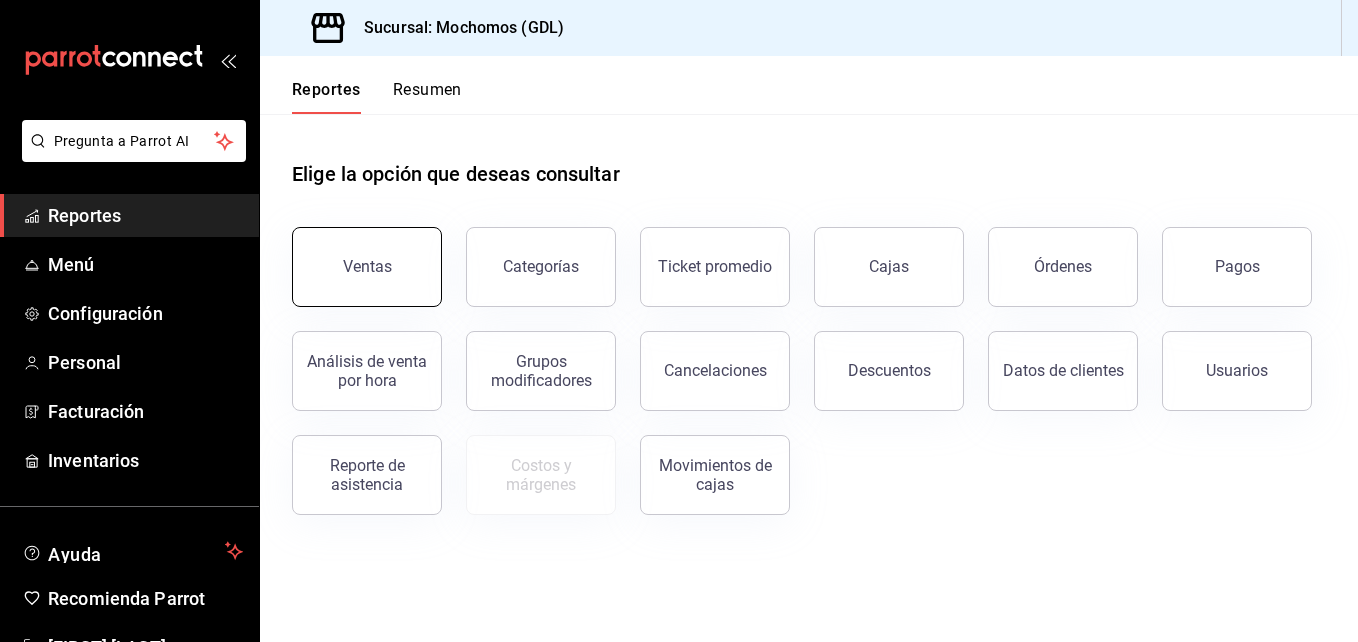 click on "Ventas" at bounding box center [367, 267] 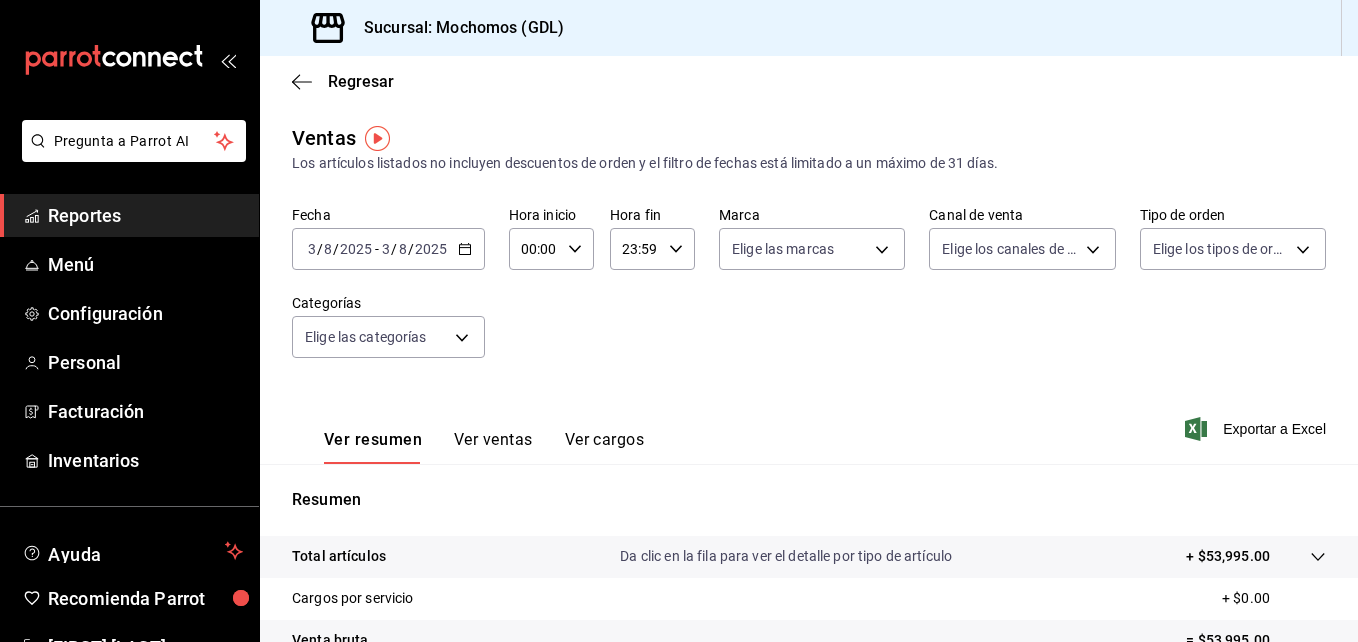 click 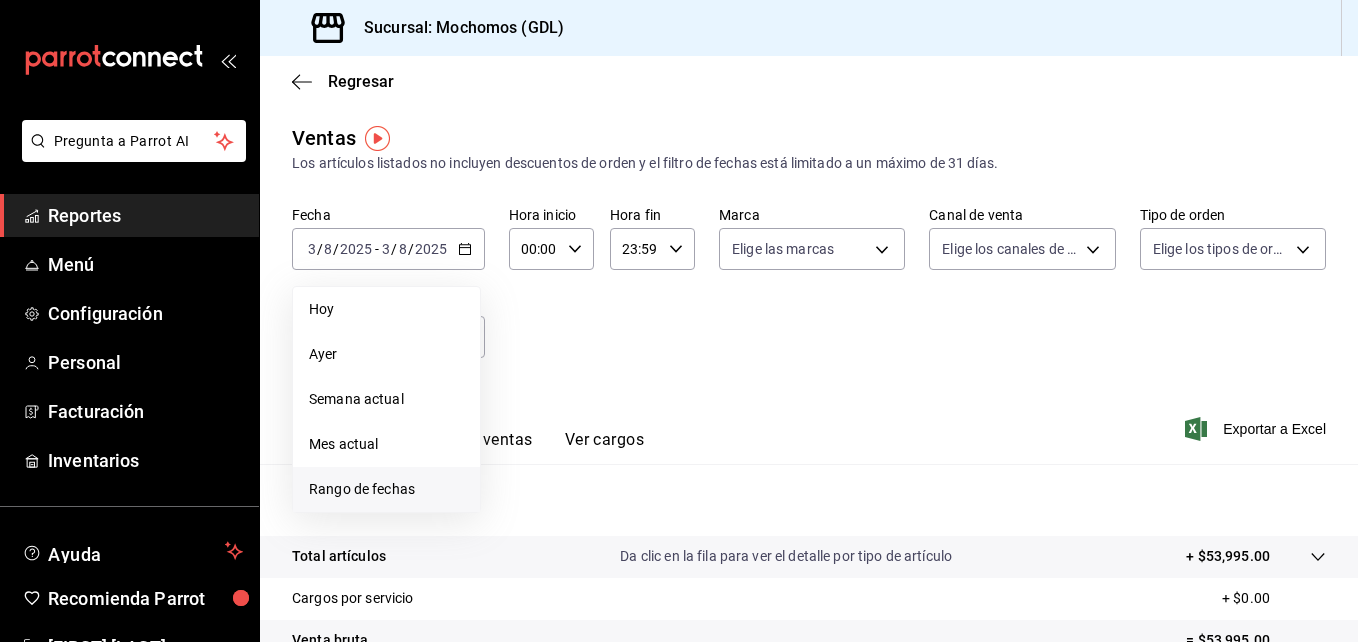 click on "Rango de fechas" at bounding box center [386, 489] 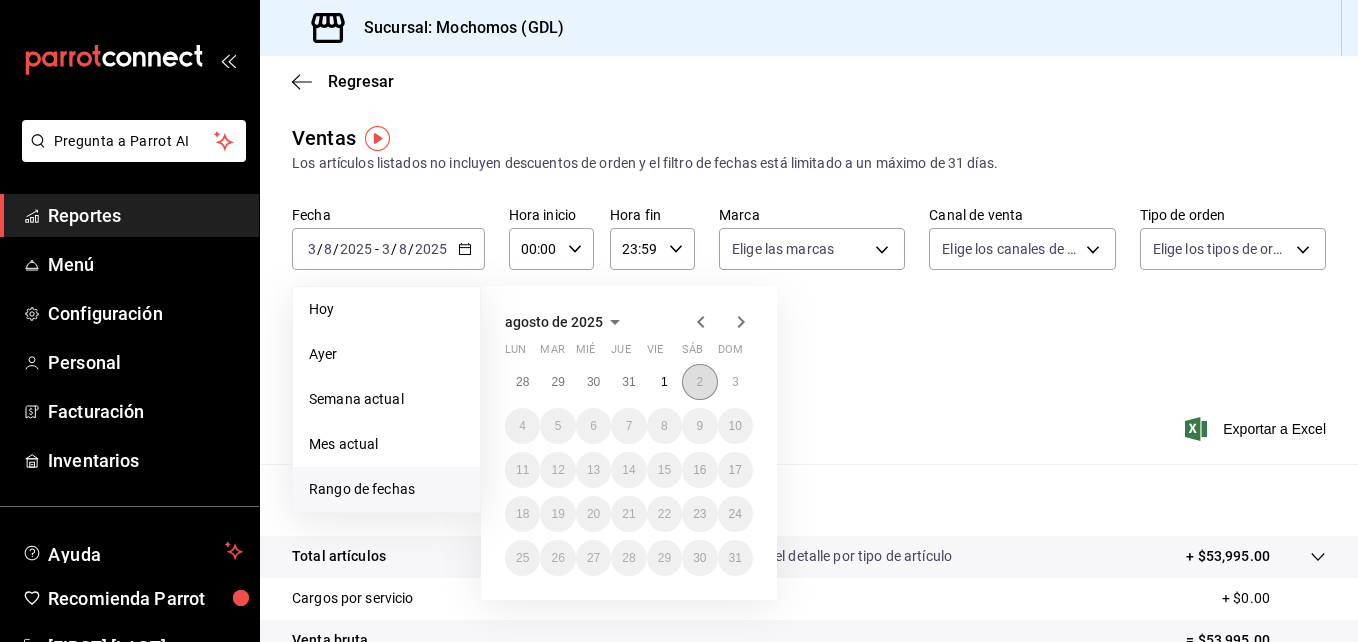 click on "2" at bounding box center [699, 382] 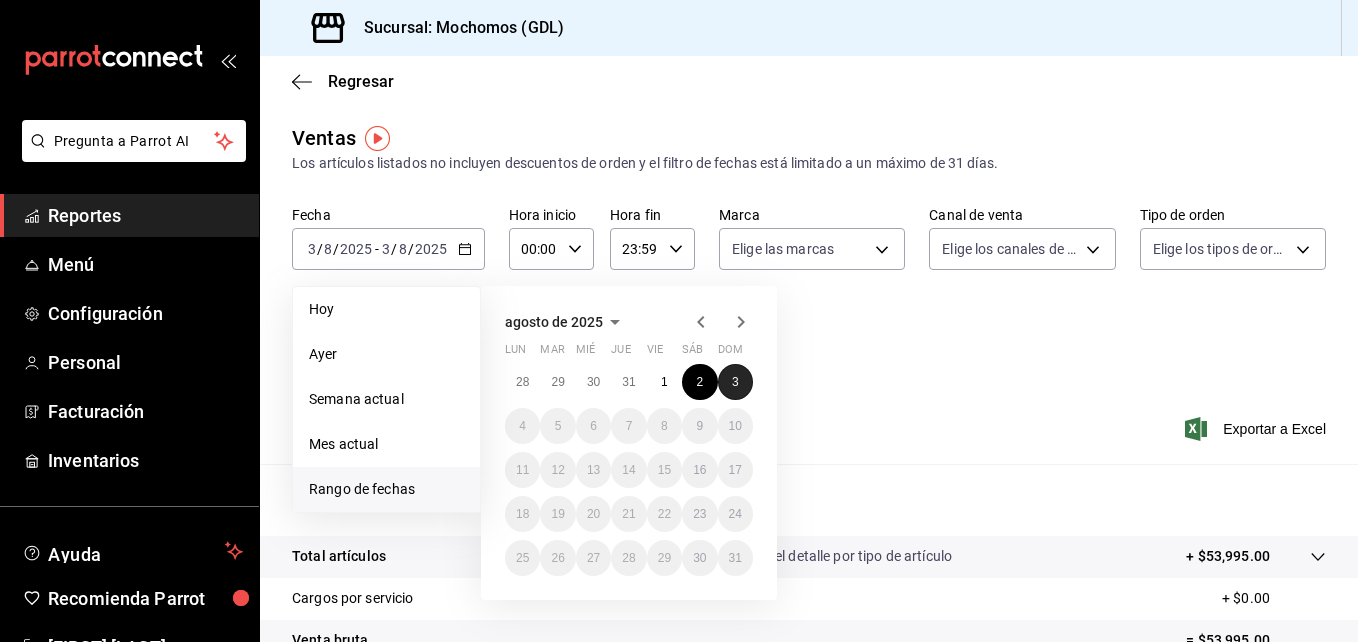 click on "3" at bounding box center [735, 382] 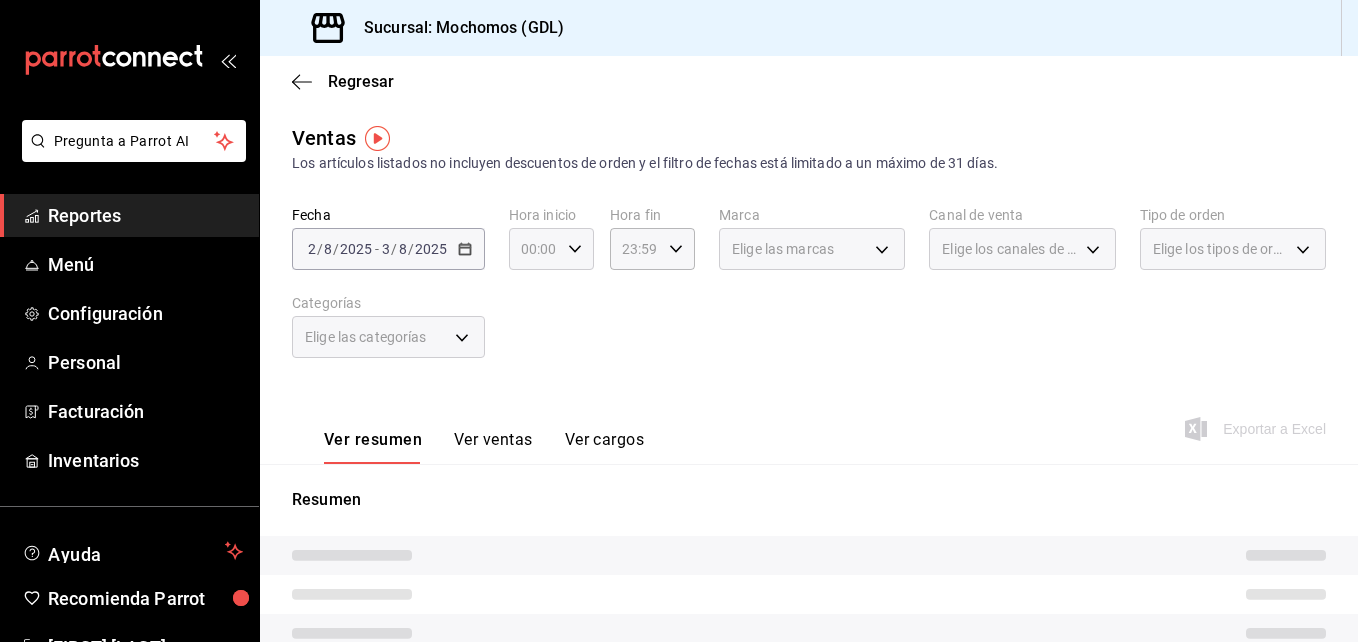 click 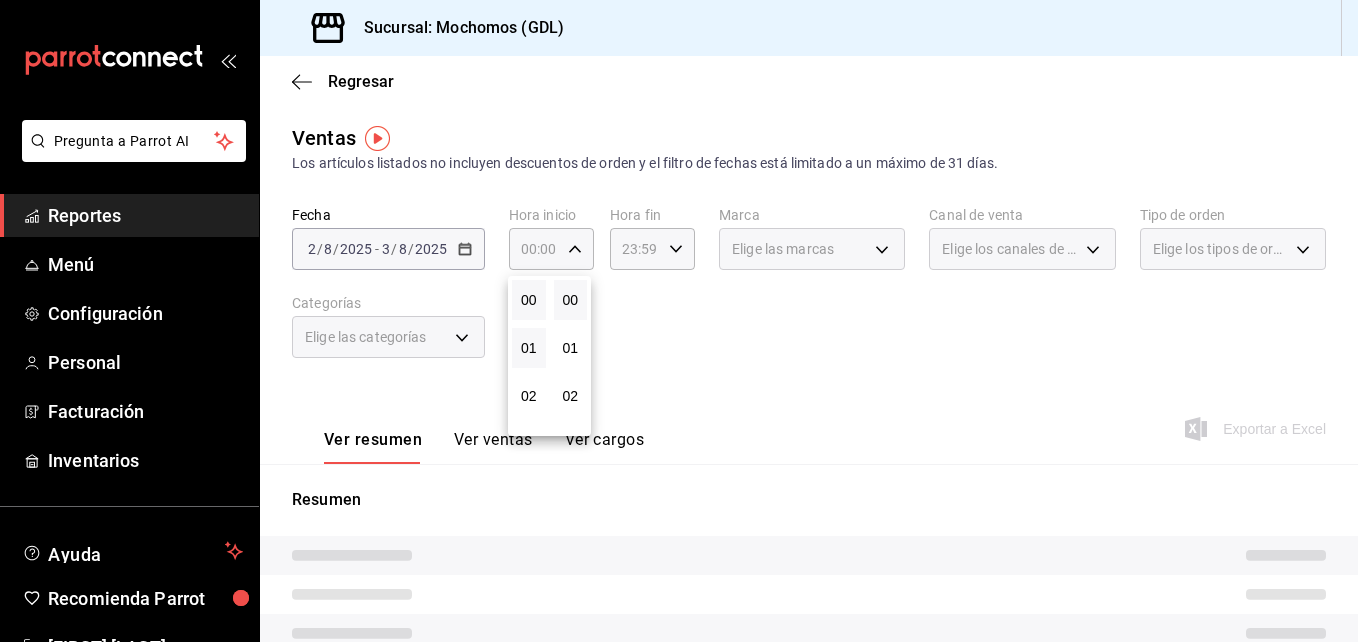 click on "01" at bounding box center (529, 348) 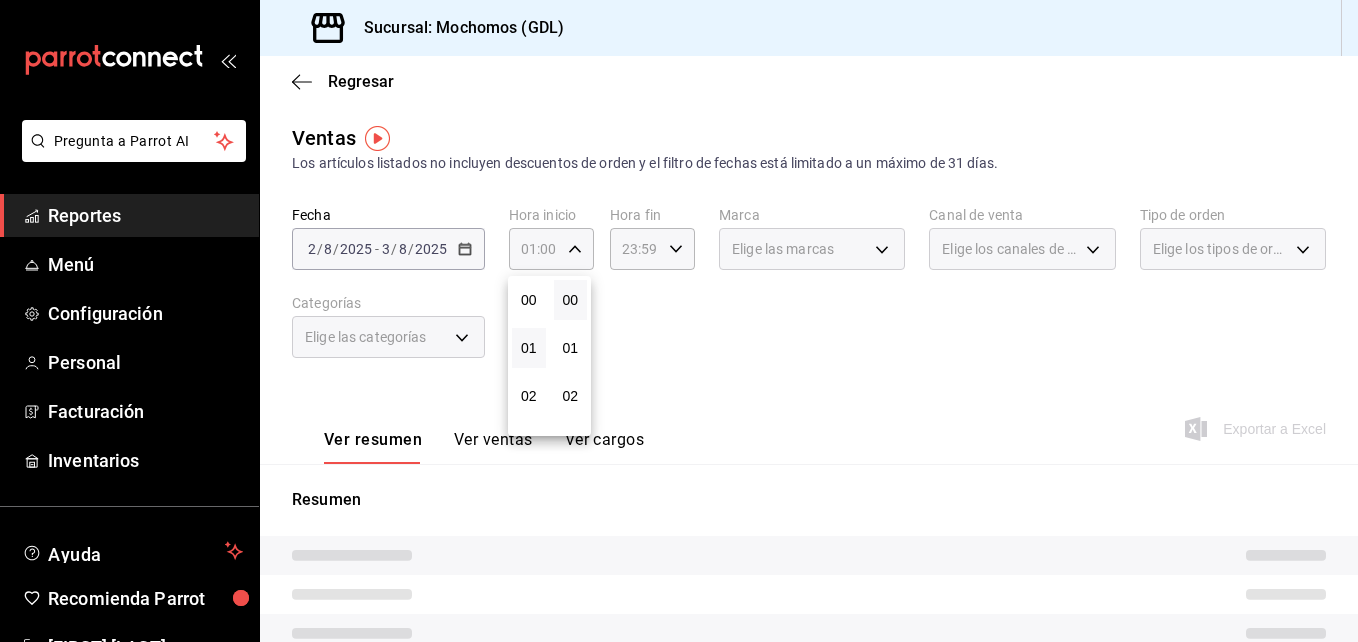 type 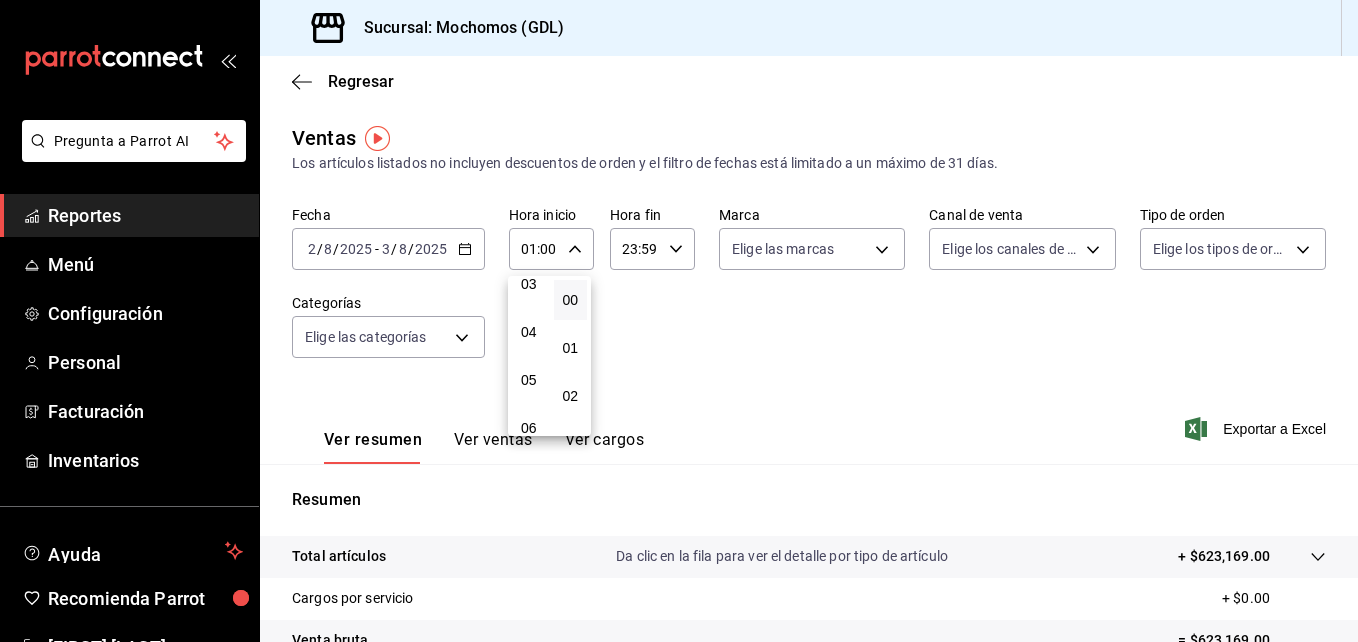 scroll, scrollTop: 200, scrollLeft: 0, axis: vertical 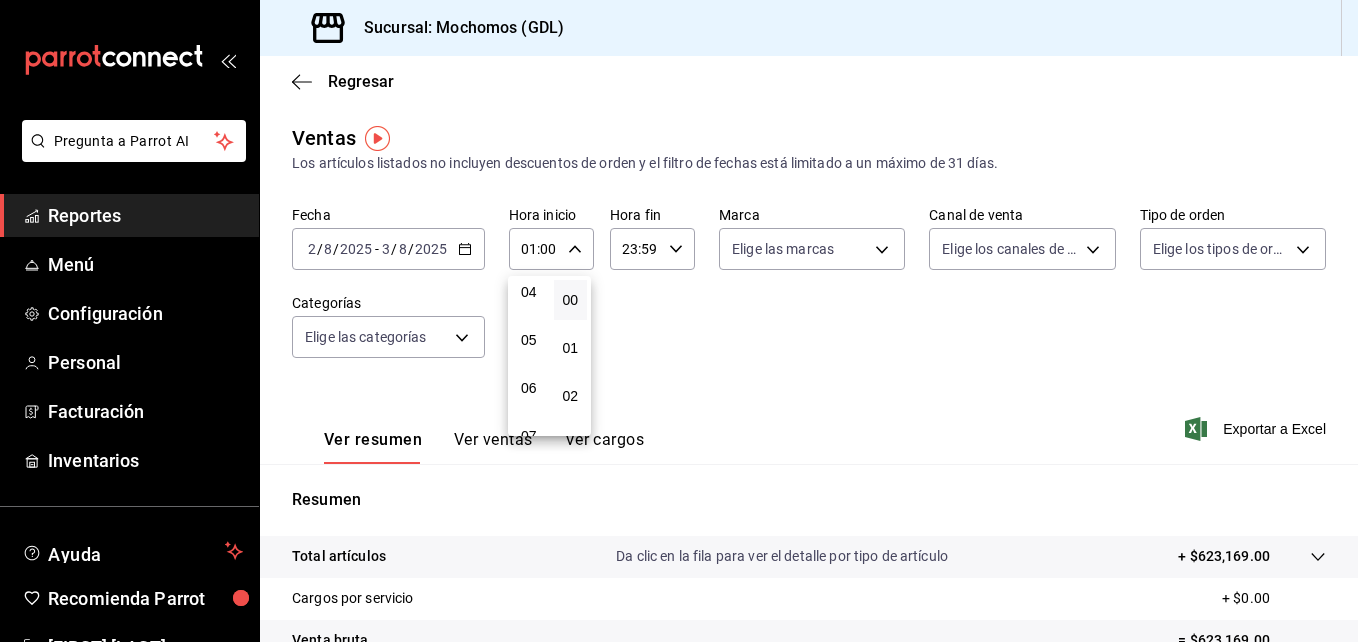 click on "05" at bounding box center (529, 340) 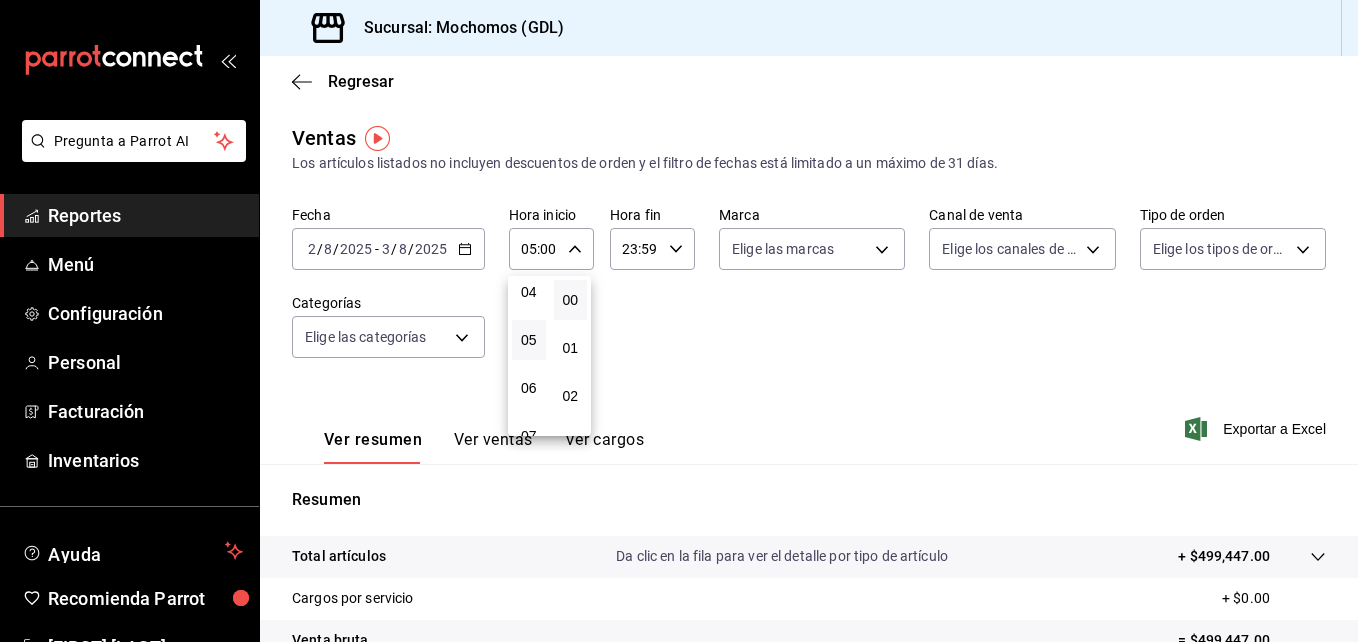 click at bounding box center (679, 321) 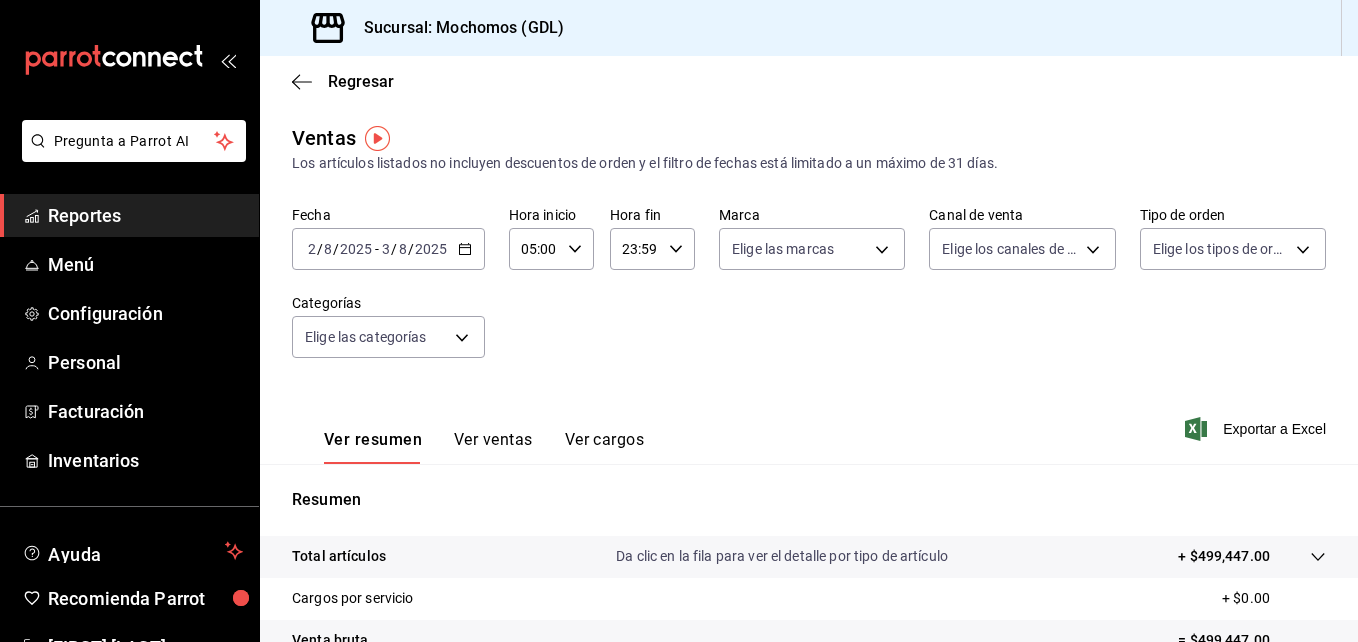click 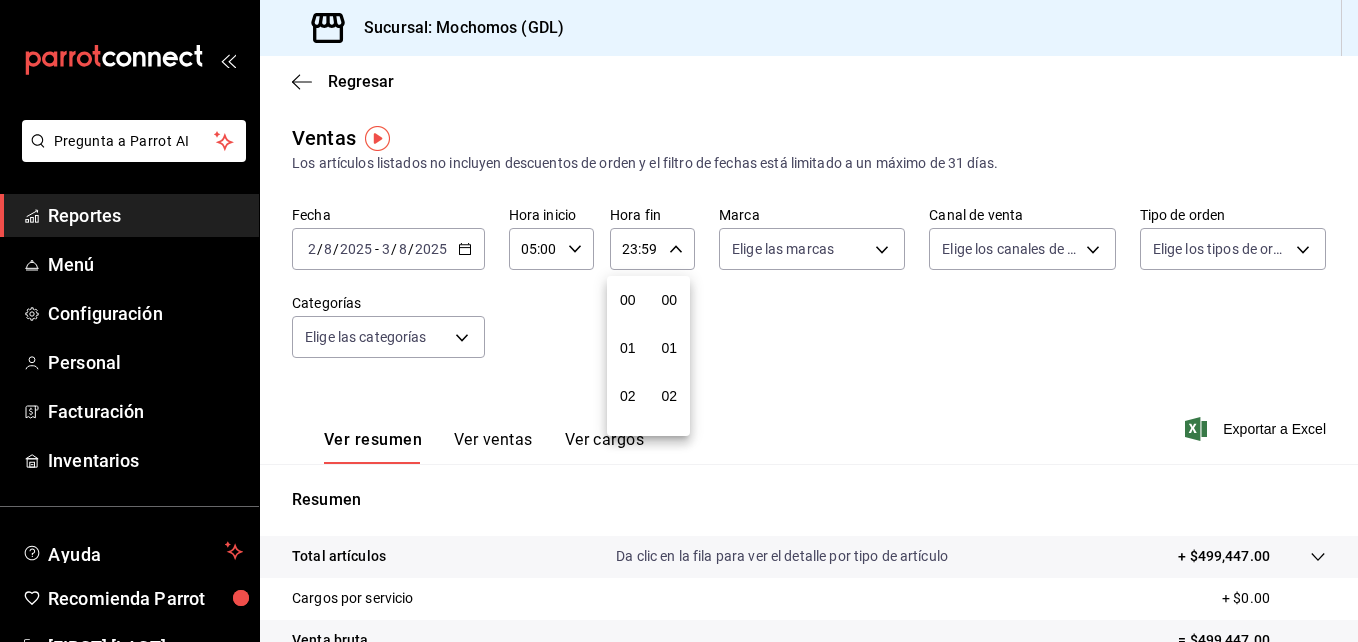 scroll, scrollTop: 992, scrollLeft: 0, axis: vertical 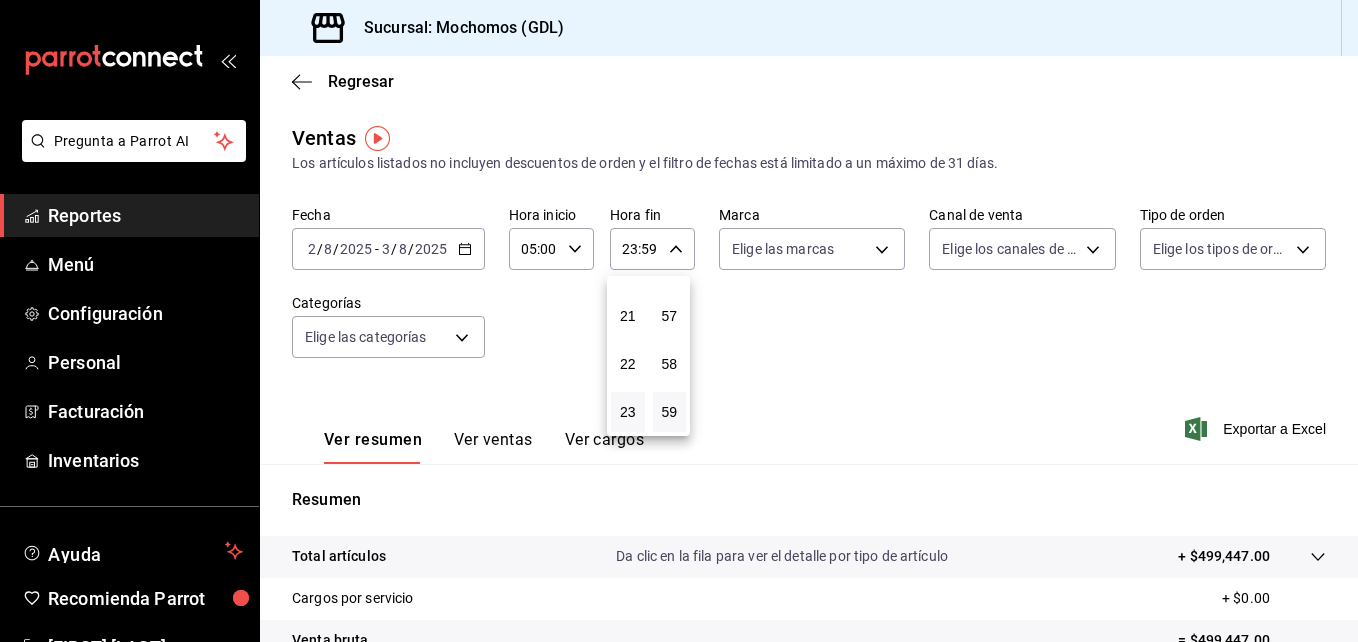 drag, startPoint x: 672, startPoint y: 246, endPoint x: 879, endPoint y: 252, distance: 207.08694 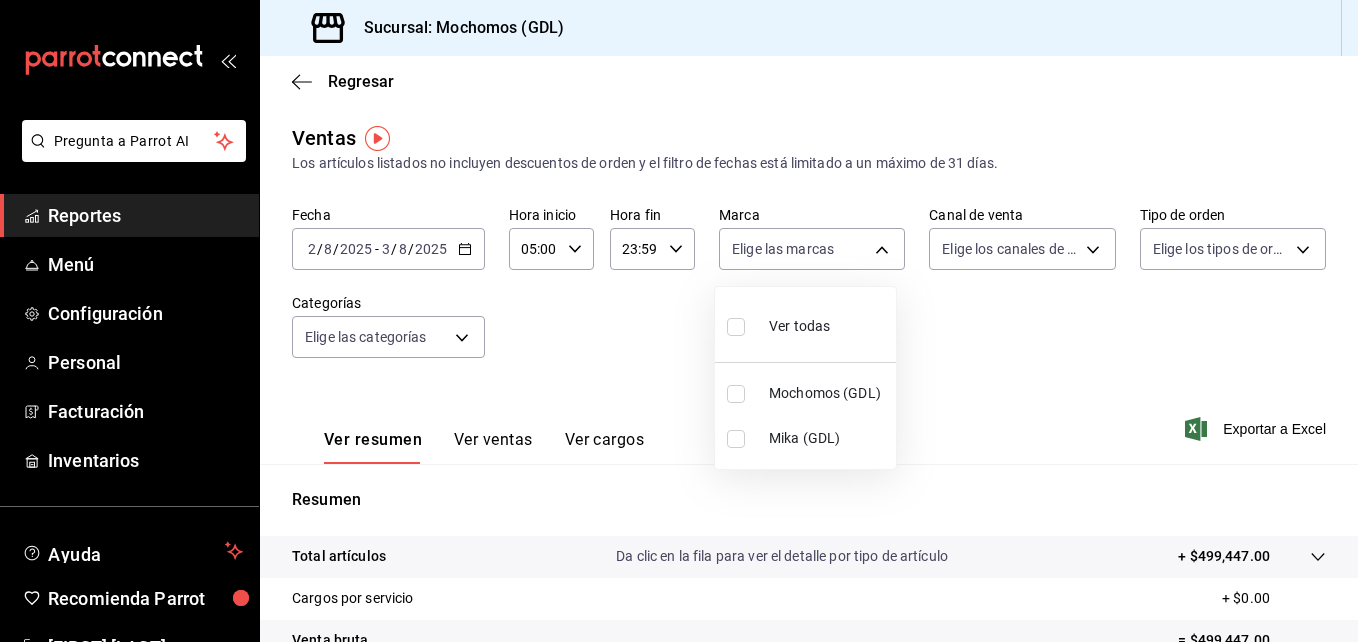 click on "Pregunta a Parrot AI Reportes   Menú   Configuración   Personal   Facturación   Inventarios   Ayuda Recomienda Parrot   [FIRST] [LAST]   Sugerir nueva función   Sucursal: Mochomos (GDL) Regresar Ventas Los artículos listados no incluyen descuentos de orden y el filtro de fechas está limitado a un máximo de 31 días. Fecha [DATE]   /   - [DATE]   Hora inicio [TIME] Hora inicio Hora fin [TIME] Hora fin Marca Elige las marcas Canal de venta Elige los canales de venta Tipo de orden Elige los tipos de orden Categorías Elige las categorías Ver resumen Ver ventas Ver cargos Exportar a Excel Resumen Total artículos Da clic en la fila para ver el detalle por tipo de artículo + [PRICE] Cargos por servicio + $0.00 Venta bruta = [PRICE] Descuentos totales - $882.00 Certificados de regalo - $4,935.00 Venta total = [PRICE] Impuestos - [PRICE] Venta neta = [PRICE] Pregunta a Parrot AI Reportes   Menú   Configuración   Personal   Facturación   Inventarios   Ayuda" at bounding box center (679, 321) 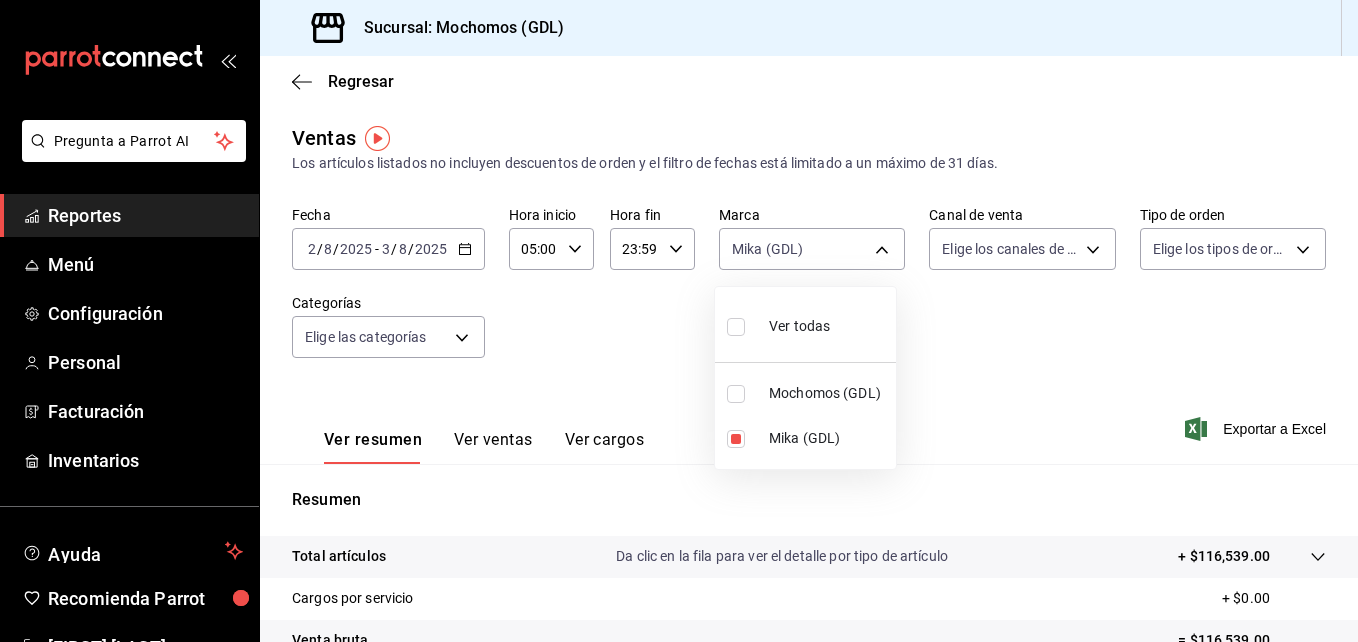 click at bounding box center [679, 321] 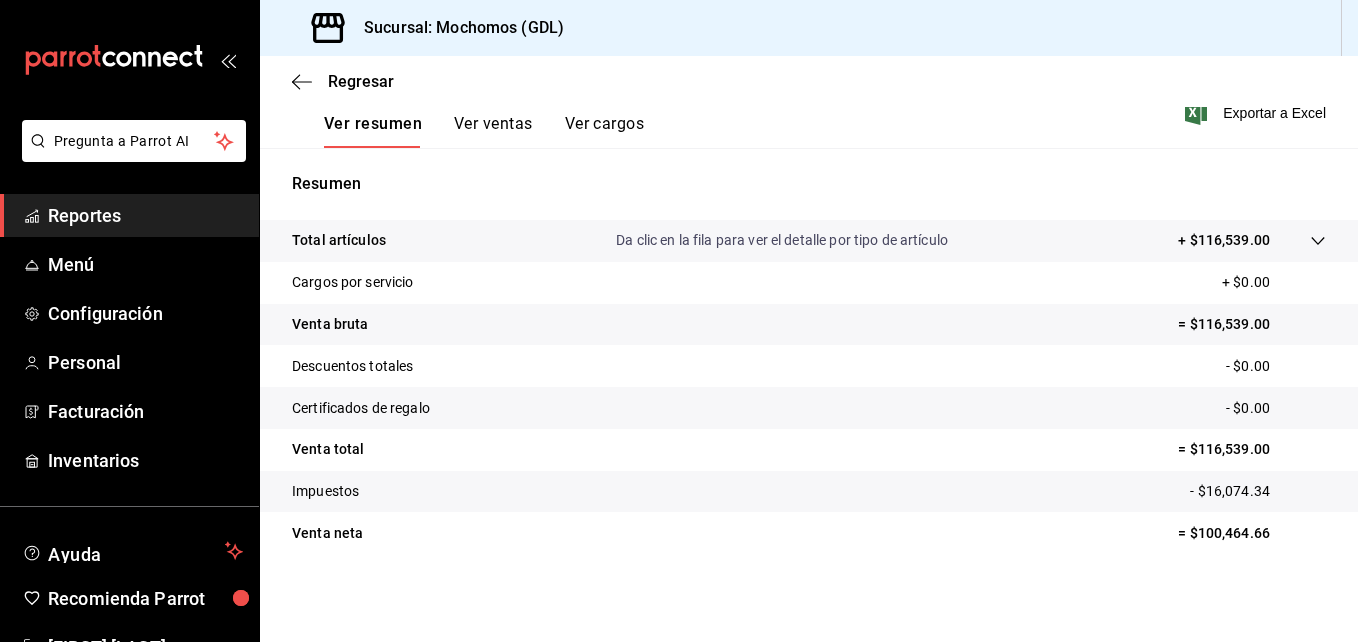 scroll, scrollTop: 0, scrollLeft: 0, axis: both 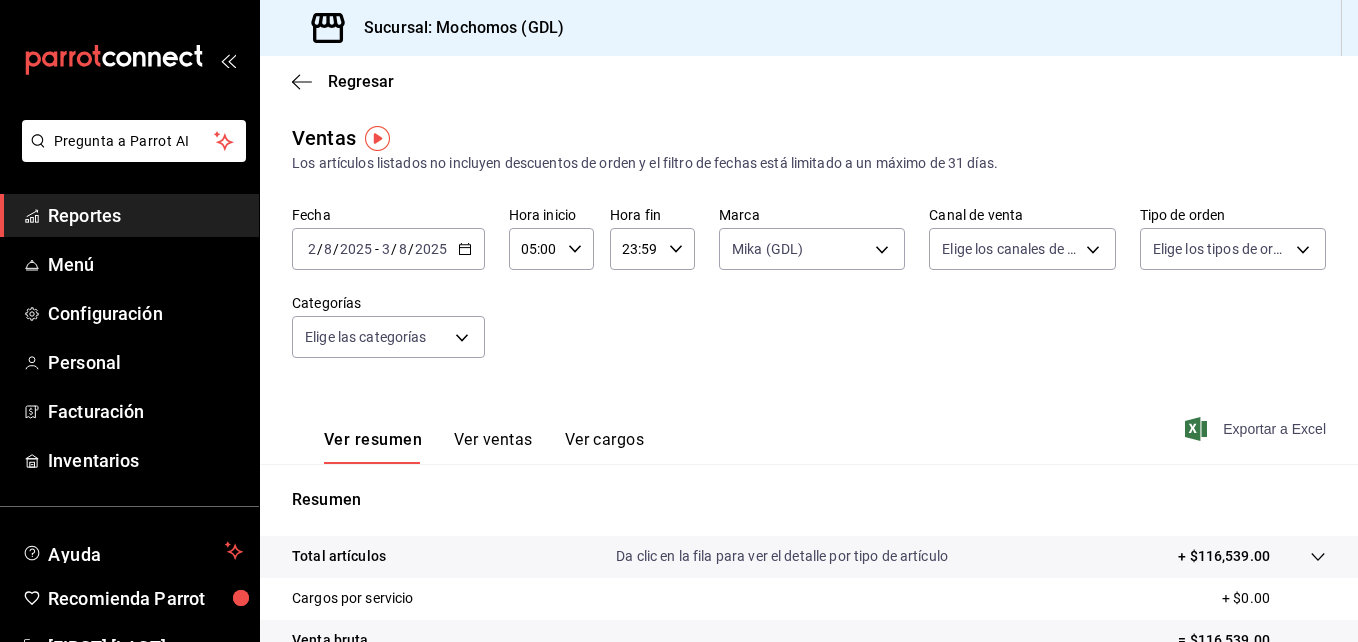 click on "Exportar a Excel" at bounding box center (1257, 429) 